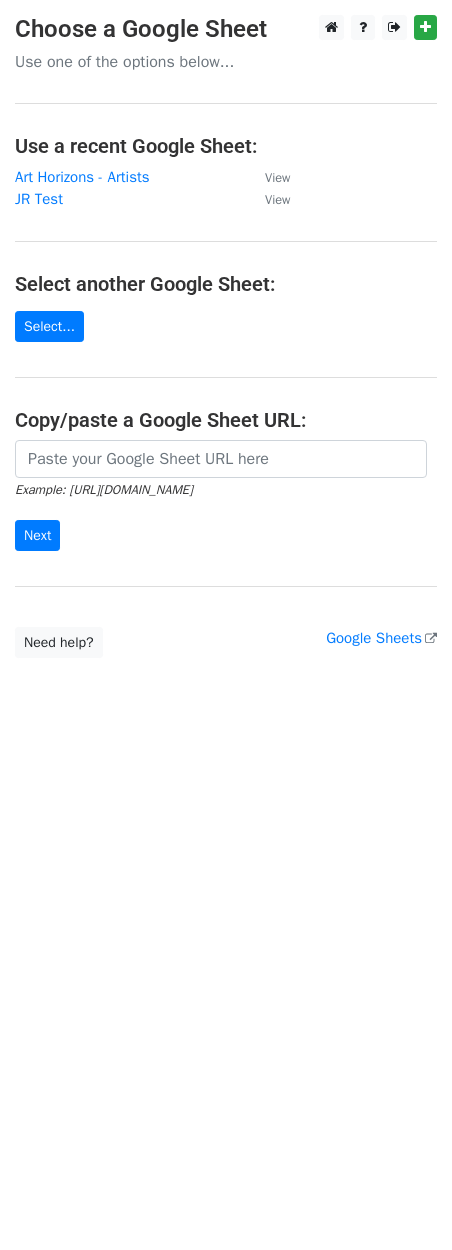 scroll, scrollTop: 0, scrollLeft: 0, axis: both 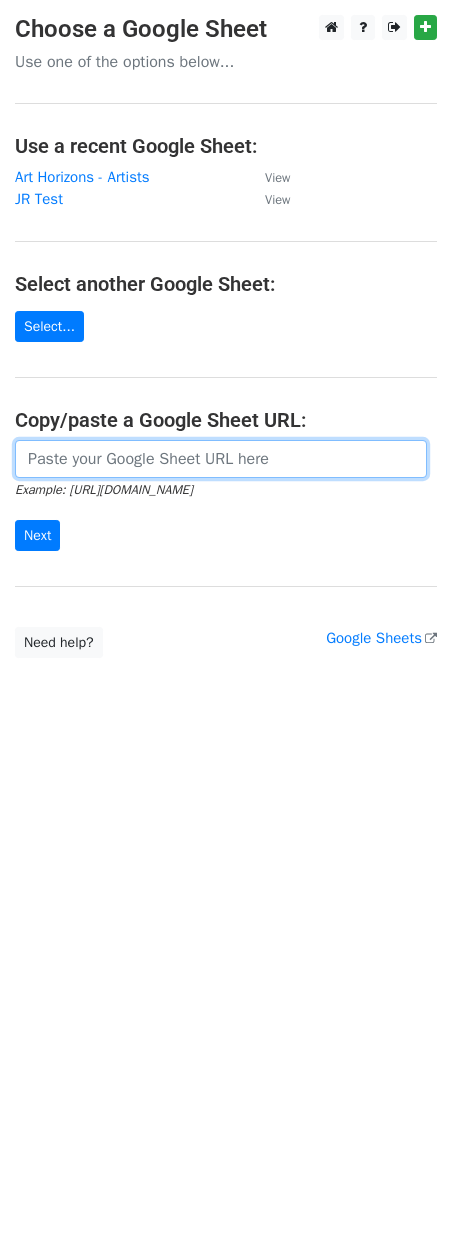 click at bounding box center [221, 459] 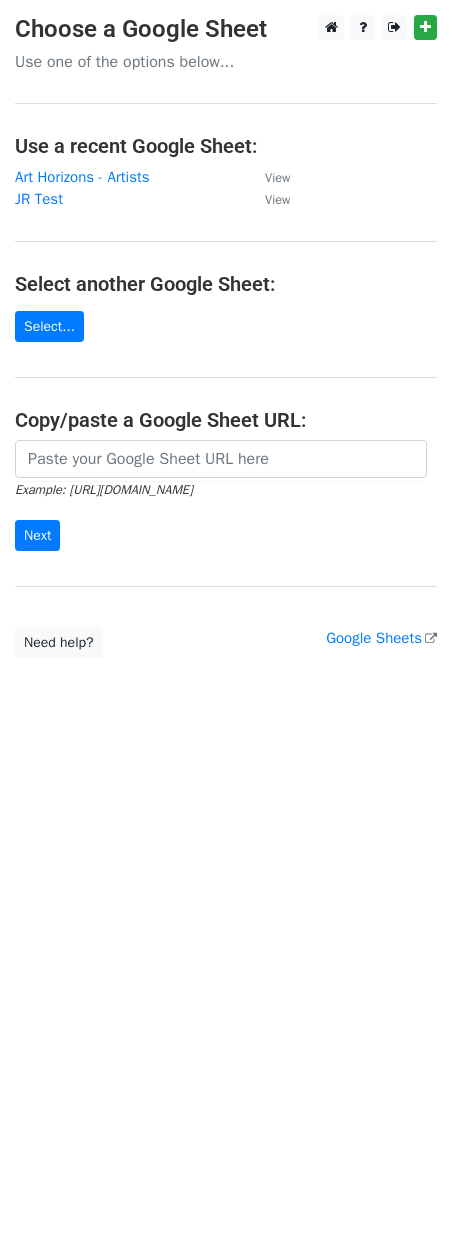 click on "Choose a Google Sheet
Use one of the options below...
Use a recent Google Sheet:
Art Horizons - Artists
View
JR Test
View
Select another Google Sheet:
Select...
Copy/paste a Google Sheet URL:
Example:
https://docs.google.com/spreadsheets/d/abc/edit
Next
Google Sheets
Need help?
Help
×
Why do I need to copy/paste a Google Sheet URL?
Normally, MergeMail would show you a list of your Google Sheets to choose from, but because you didn't allow MergeMail access to your Google Drive, it cannot show you a list of your Google Sheets. You can read more about permissions in our  support pages .
If you'd like to see a list of your Google Sheets, you'll need to  sign out of MergeMail  and then sign back in and allow access to your Google Drive.
Are your recipients in a CSV or Excel file?
Import your CSV or Excel file into a Google Sheet  then try again." at bounding box center (226, 376) 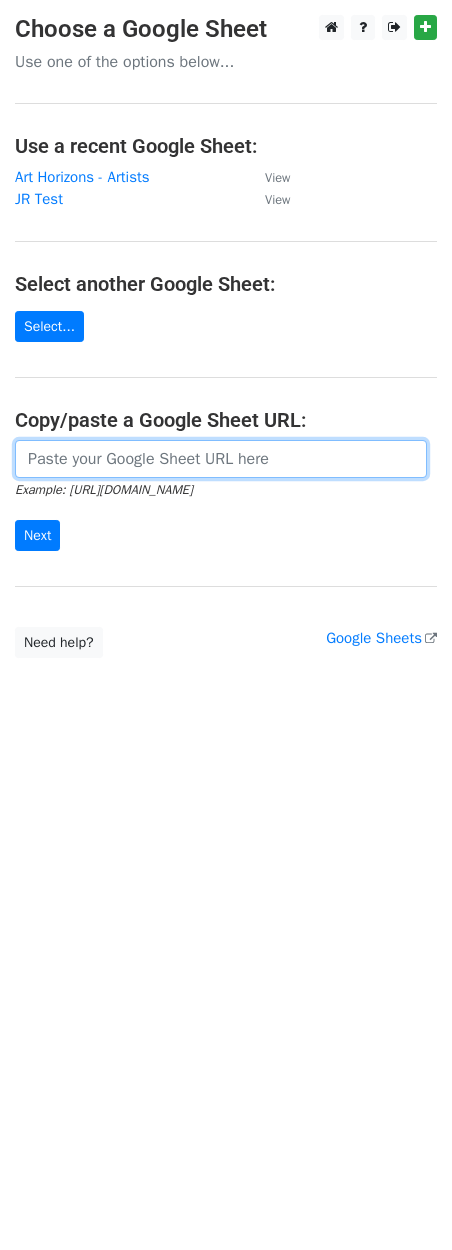 click at bounding box center [221, 459] 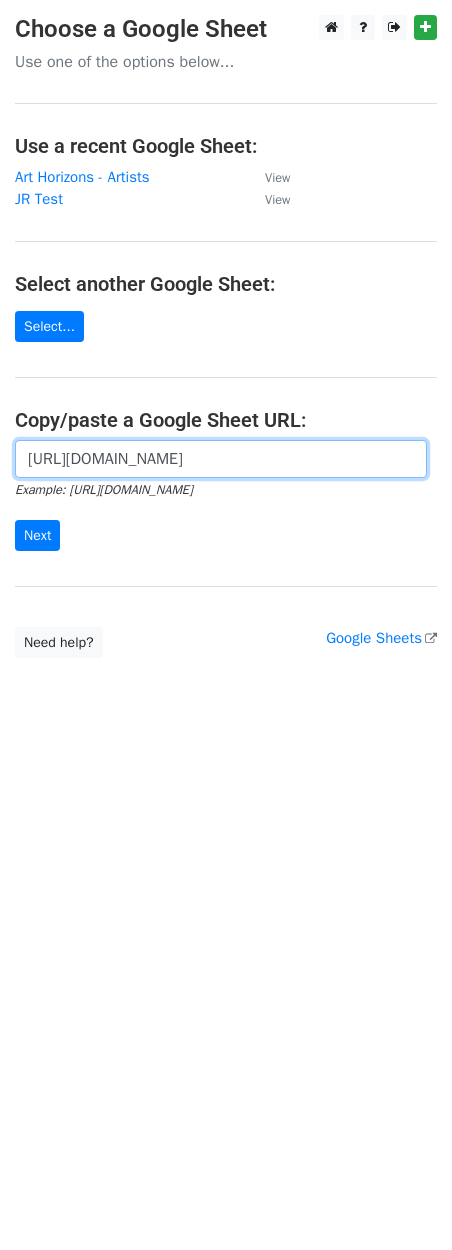 scroll, scrollTop: 0, scrollLeft: 460, axis: horizontal 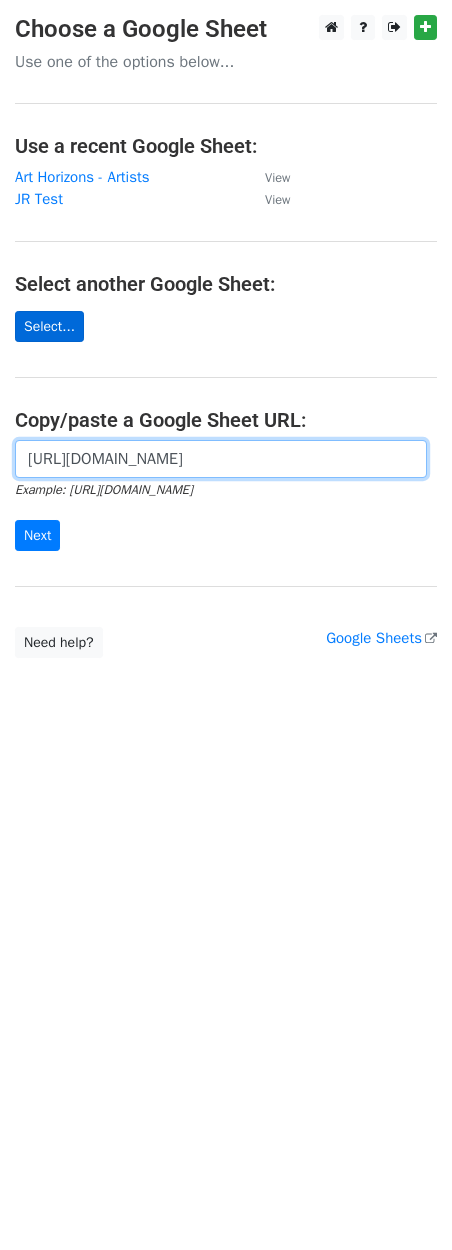 type on "https://docs.google.com/spreadsheets/d/183NazkKAffCMPUe-yLfwVc3GCFxJTMx2K_B_5p0HY2o/edit?gid=0#gid=0" 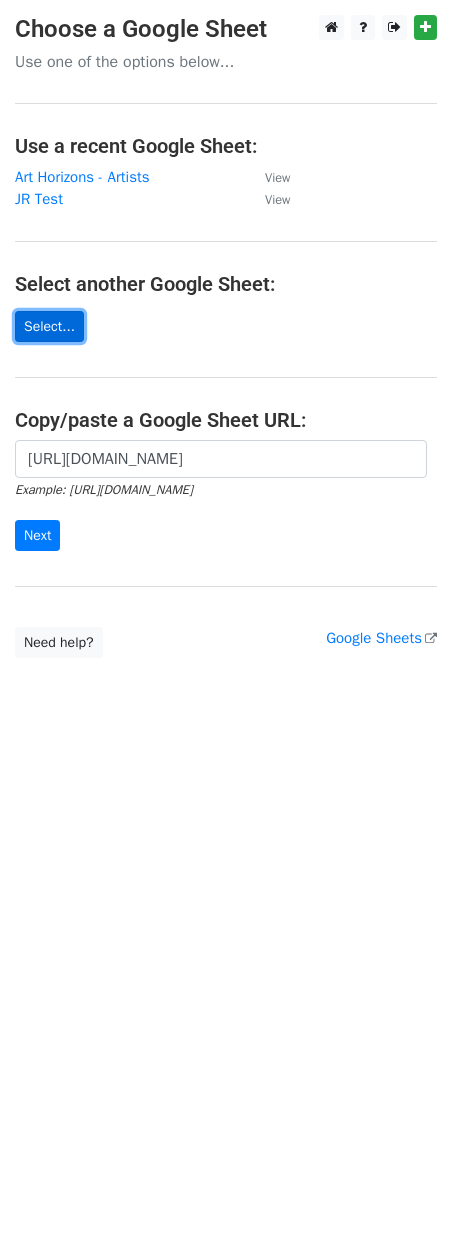 scroll, scrollTop: 0, scrollLeft: 0, axis: both 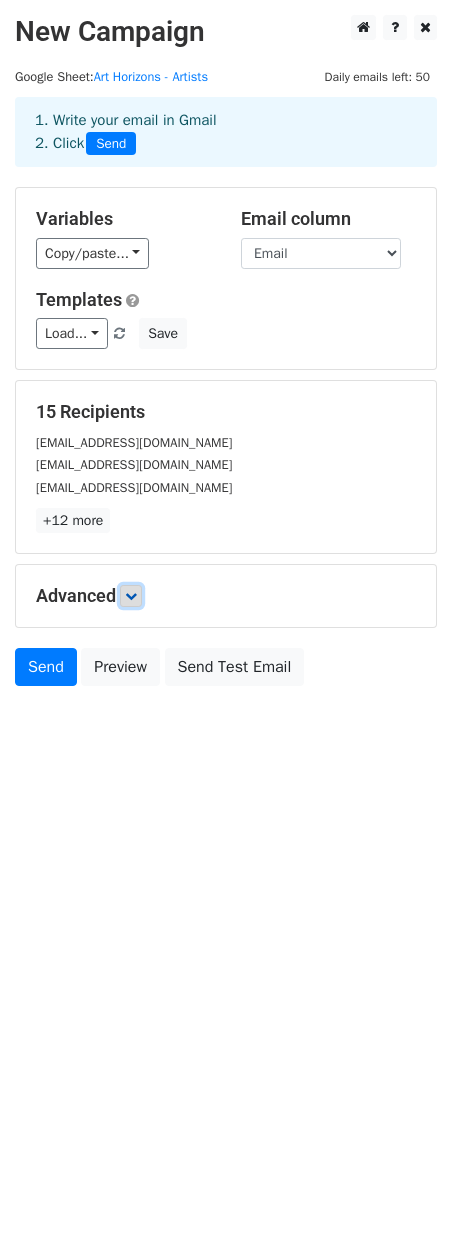 click at bounding box center (131, 596) 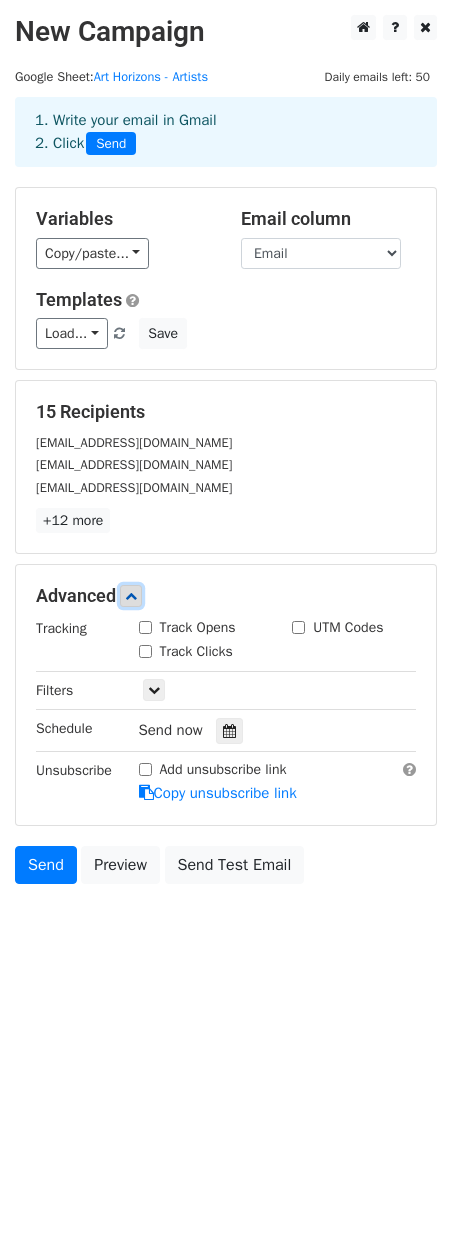 click at bounding box center [131, 596] 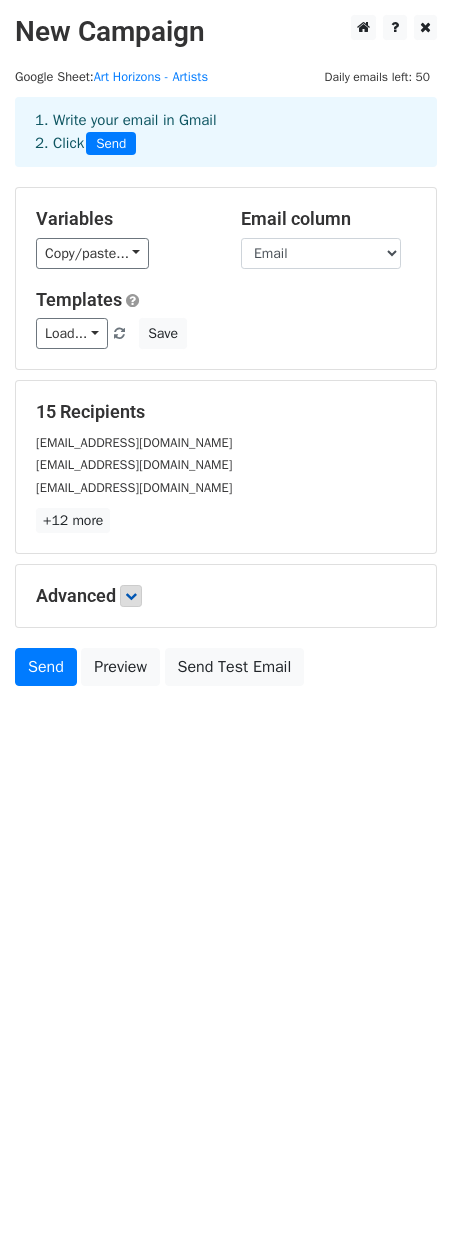 click on "New Campaign
Daily emails left: 50
Google Sheet:
Art Horizons - Artists
1. Write your email in Gmail
2. Click
Send
Variables
Copy/paste...
{{Email}}
{{FirstName}}
Email column
Email
FirstName
Templates
Load...
No templates saved
Save
15 Recipients
ure_garrett@hotmail.com
sbojankov@gmail.com
samluff@ymail.com
+12 more
15 Recipients
×
ure_garrett@hotmail.com
sbojankov@gmail.com
samluff@ymail.com
m.haywards973@btinternet.com
vcurcio554@gmail.com
seanbwparker@outlook.com
petercarrington2002@gmail.com
houseoffrisson@gmail.com
aprillannigan101@gmail.com
glenn@glennthomas.eu
gordcain@icloud.com
info@marcallgaier.com
kylenathanbrownart@gmail.com
mmakani.art@gmail.com
arthorizonus@gmail.com" at bounding box center [226, 625] 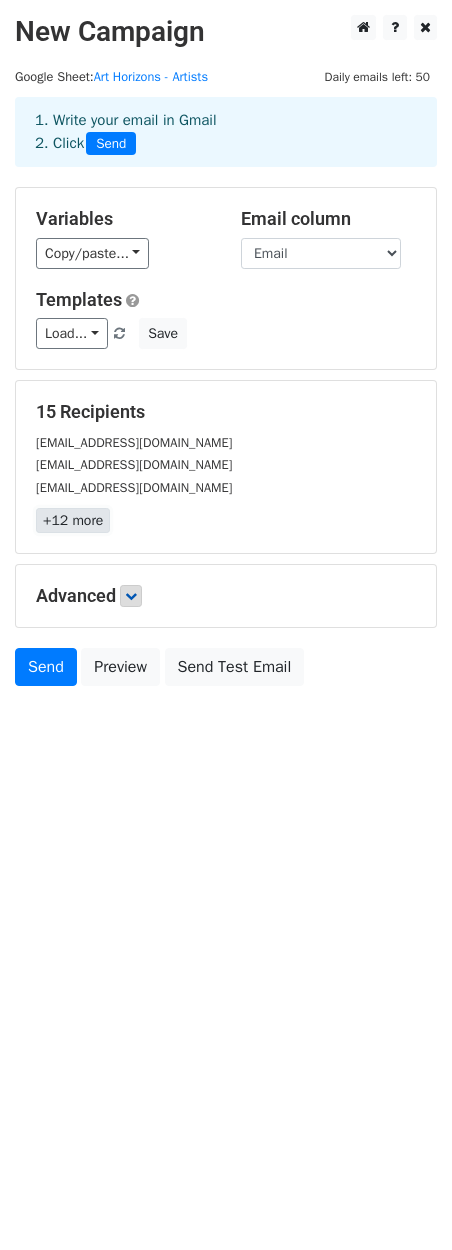 click on "+12 more" at bounding box center [73, 520] 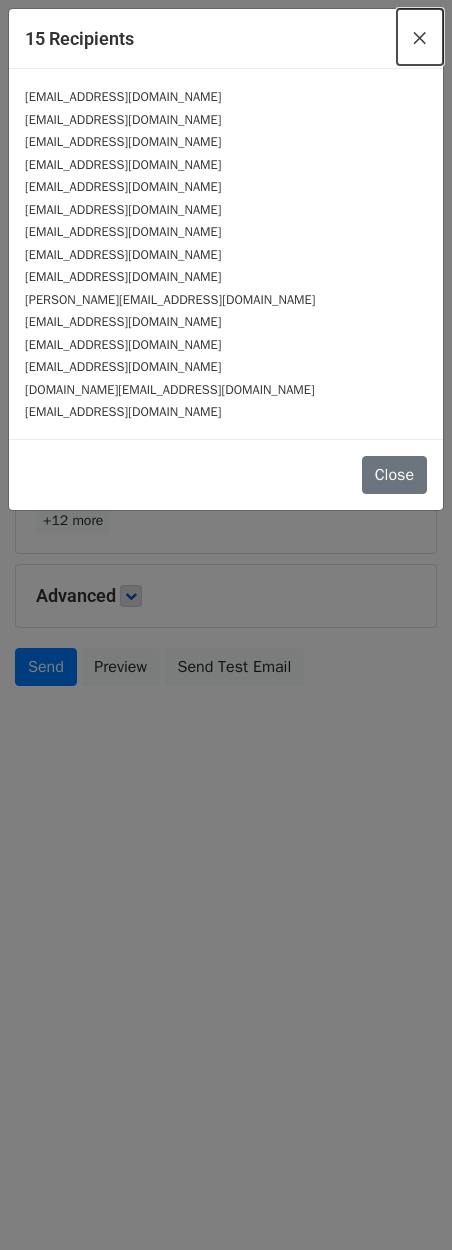 click on "×" at bounding box center (420, 37) 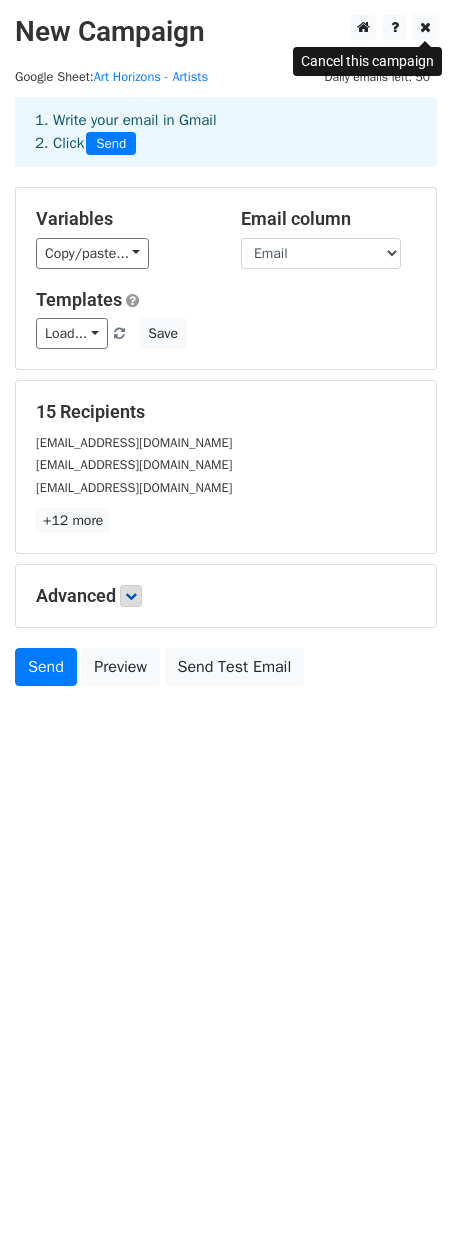 click at bounding box center (425, 27) 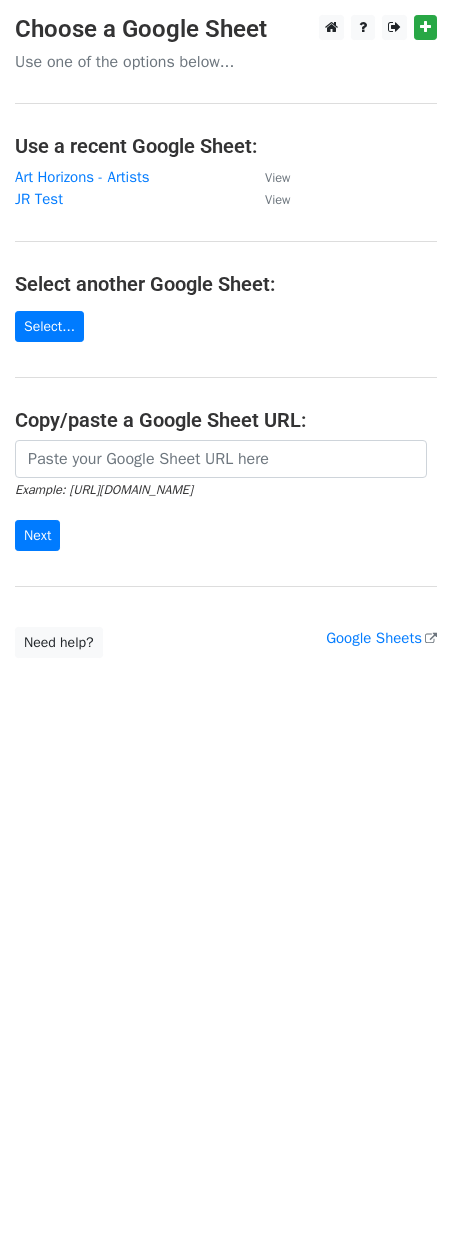 scroll, scrollTop: 0, scrollLeft: 0, axis: both 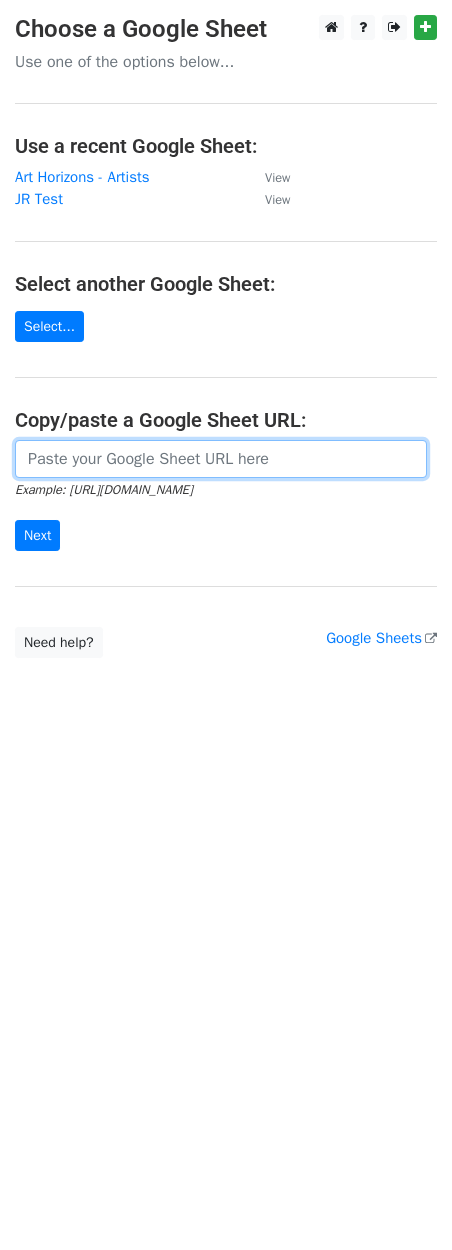 click at bounding box center [221, 459] 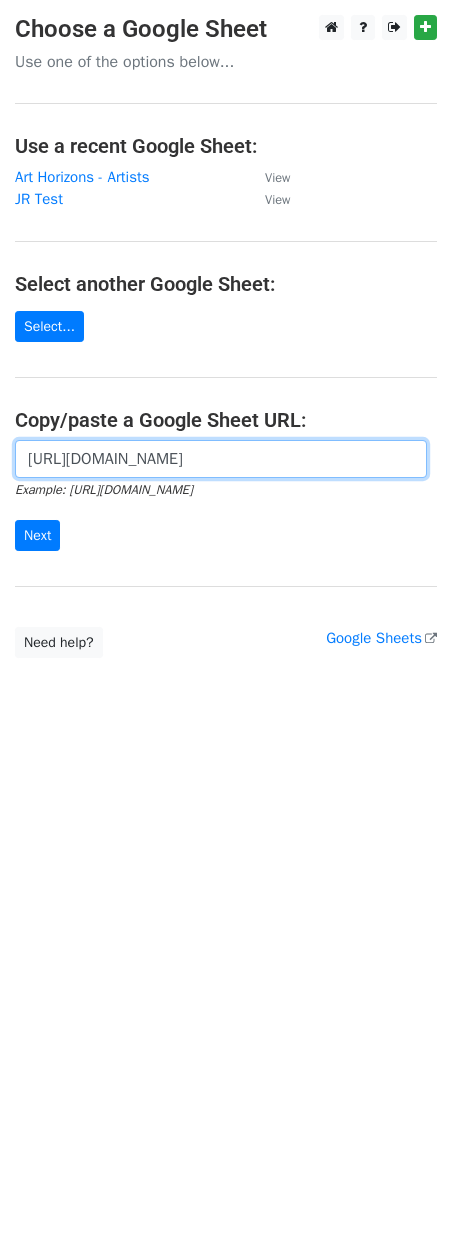 scroll, scrollTop: 0, scrollLeft: 445, axis: horizontal 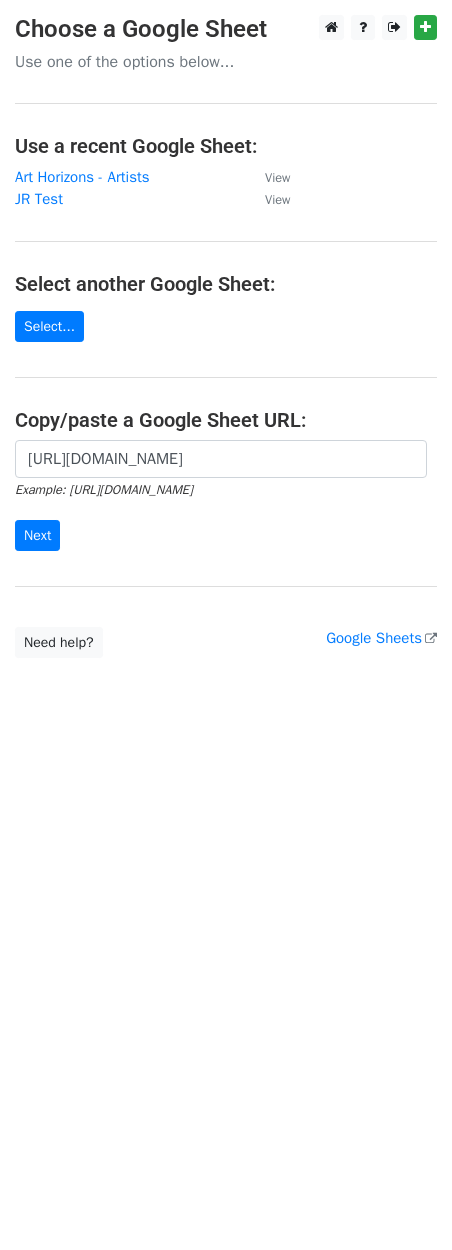 click on "[URL][DOMAIN_NAME]
Example:
[URL][DOMAIN_NAME]
Next" at bounding box center (226, 496) 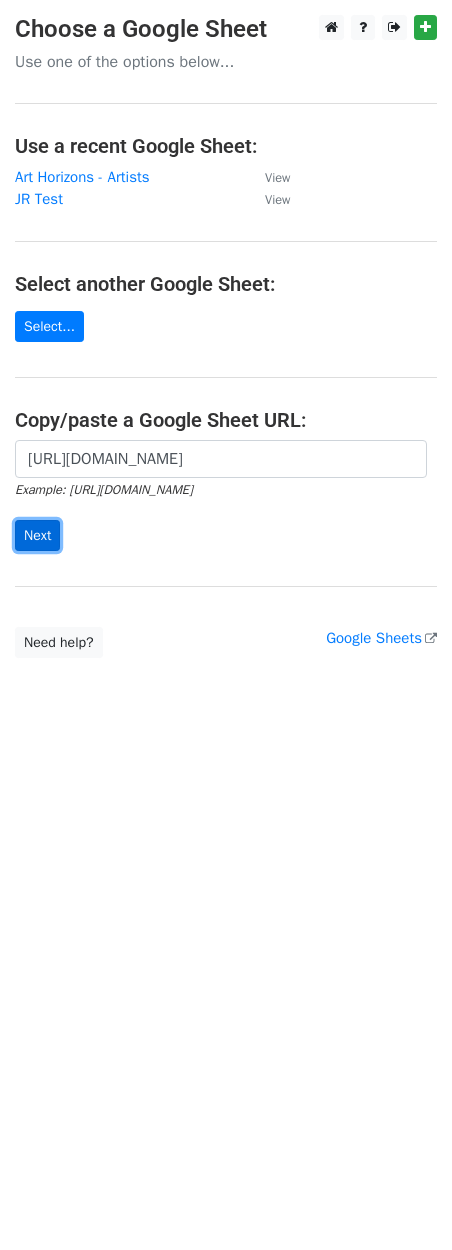 click on "Next" at bounding box center (37, 535) 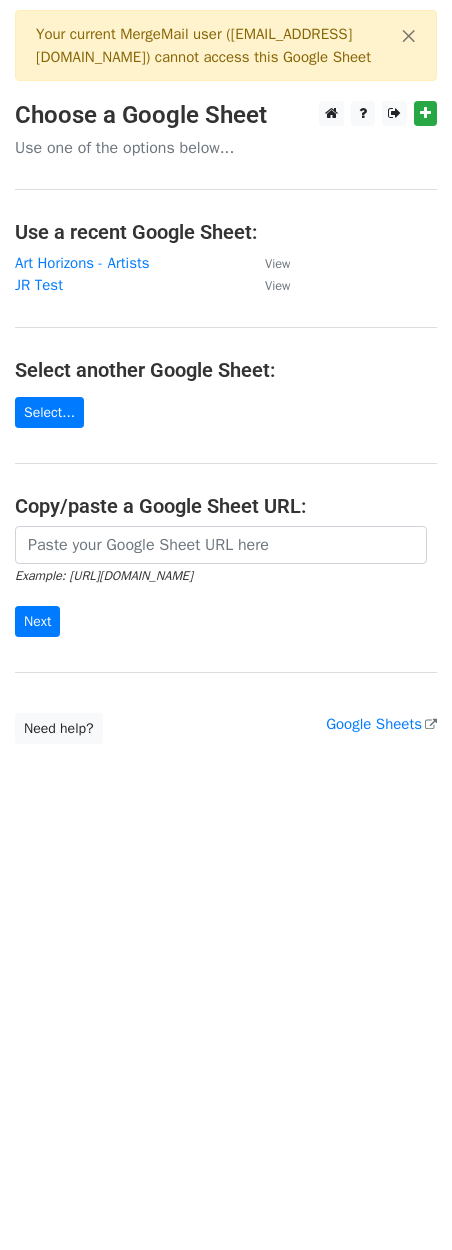 scroll, scrollTop: 0, scrollLeft: 0, axis: both 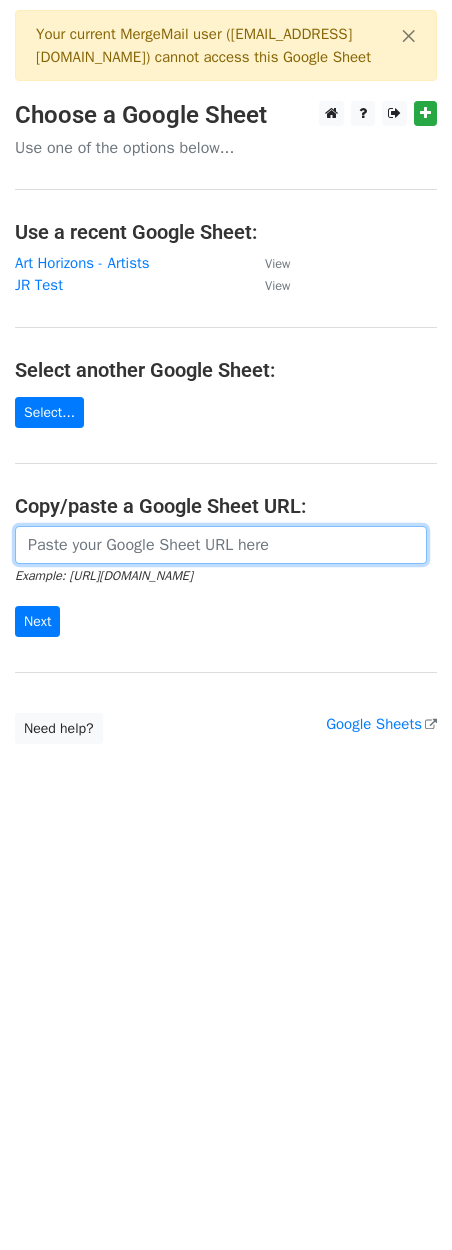click at bounding box center [221, 545] 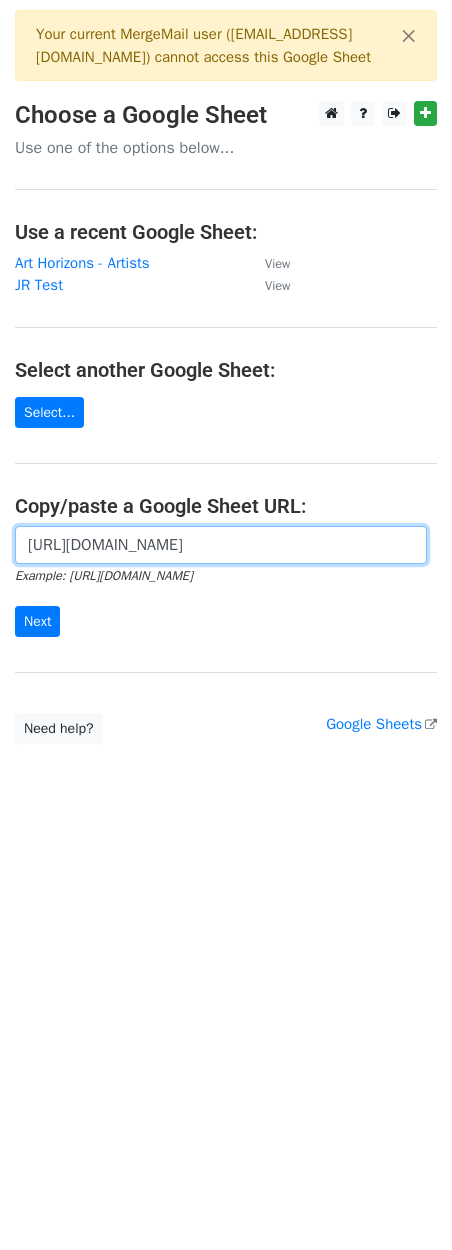 scroll, scrollTop: 0, scrollLeft: 445, axis: horizontal 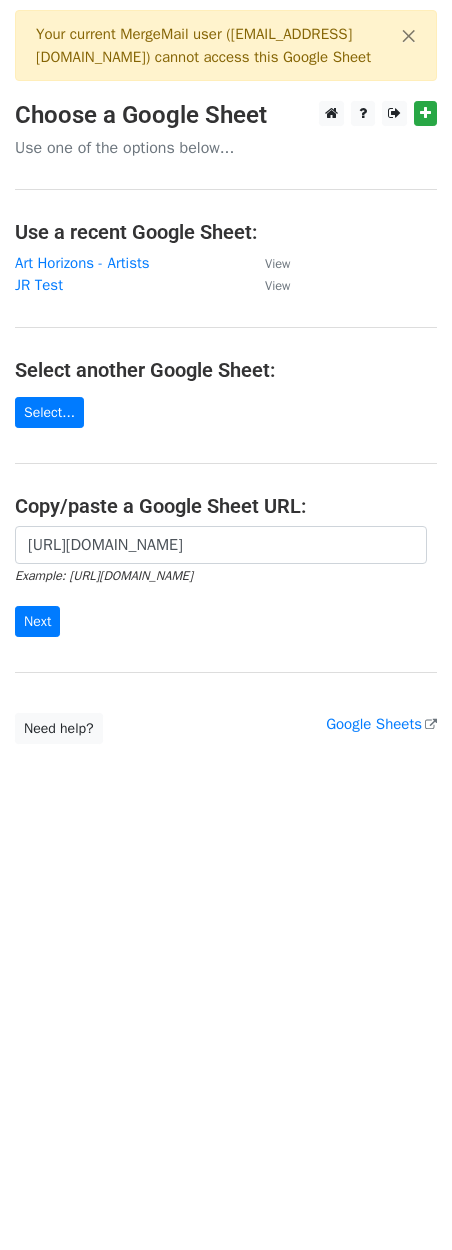 click on "[URL][DOMAIN_NAME]
Example:
[URL][DOMAIN_NAME]
Next" at bounding box center [226, 592] 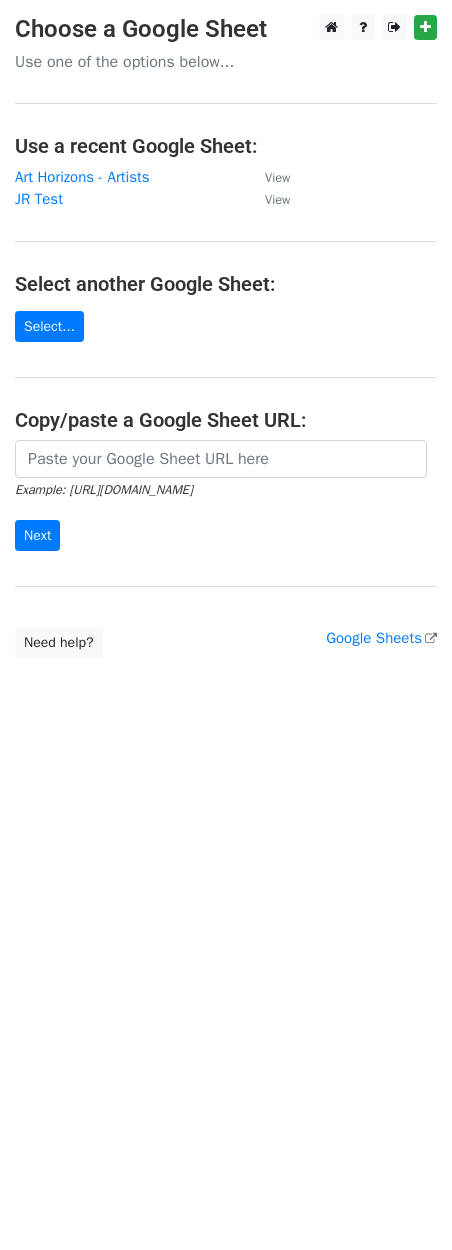 scroll, scrollTop: 0, scrollLeft: 0, axis: both 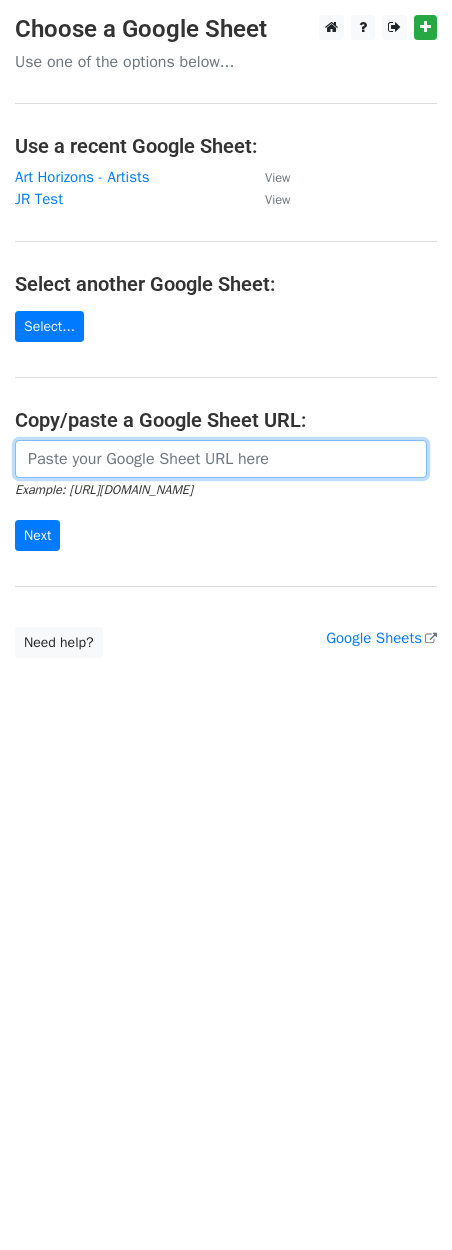 click at bounding box center (221, 459) 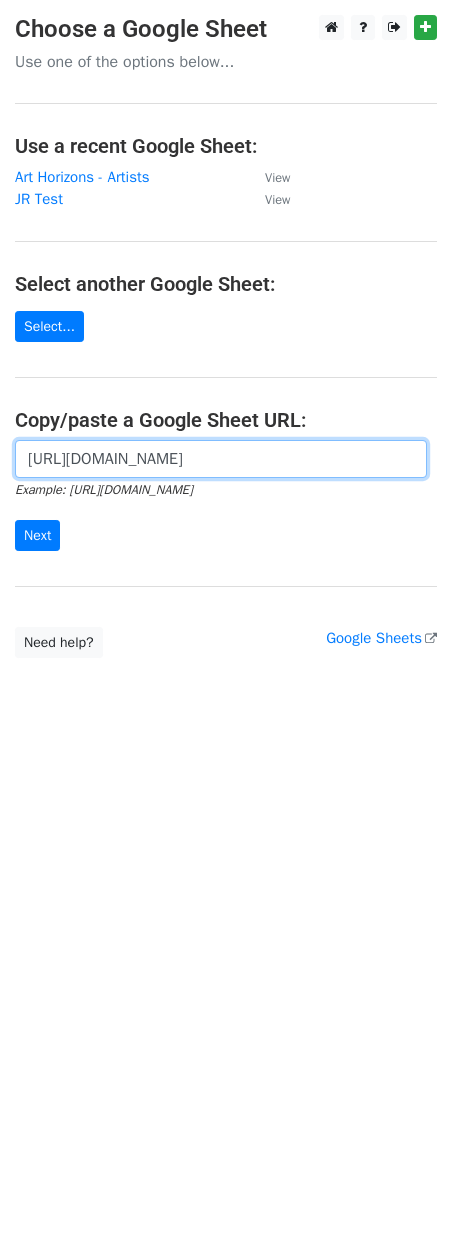 scroll, scrollTop: 0, scrollLeft: 445, axis: horizontal 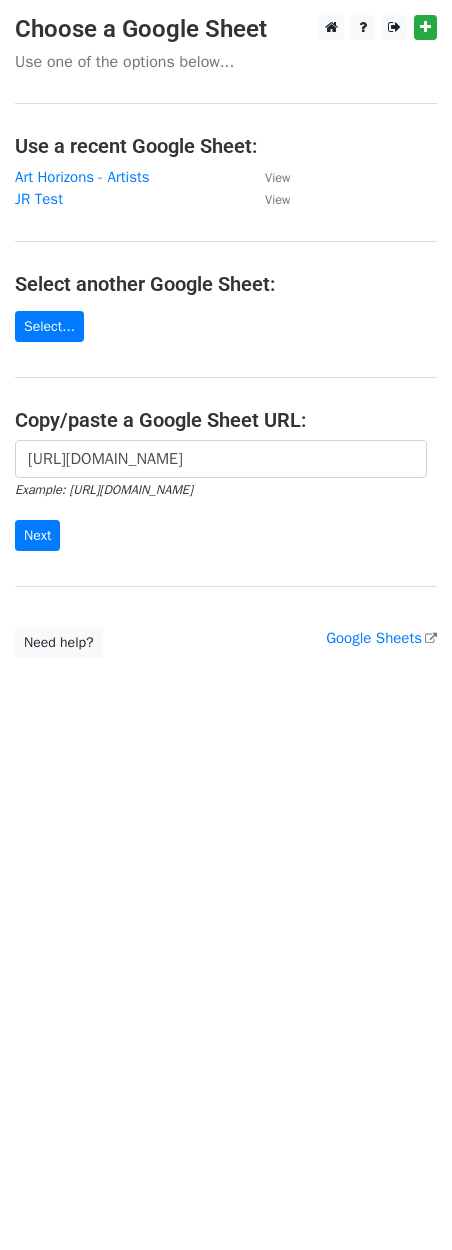 click on "https://docs.google.com/spreadsheets/d/1TOQkGZ6Xbl-uOeVxZcJHE3zr-yPRq6e215hFqtm-FBk/edit?gid=0#gid=0
Example:
https://docs.google.com/spreadsheets/d/abc/edit
Next" at bounding box center [226, 496] 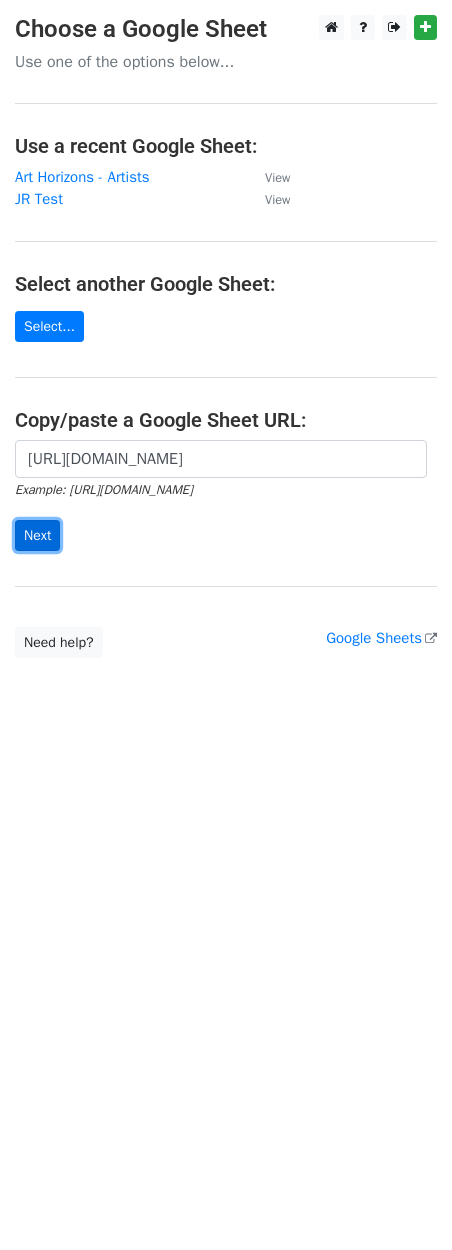 click on "Next" at bounding box center (37, 535) 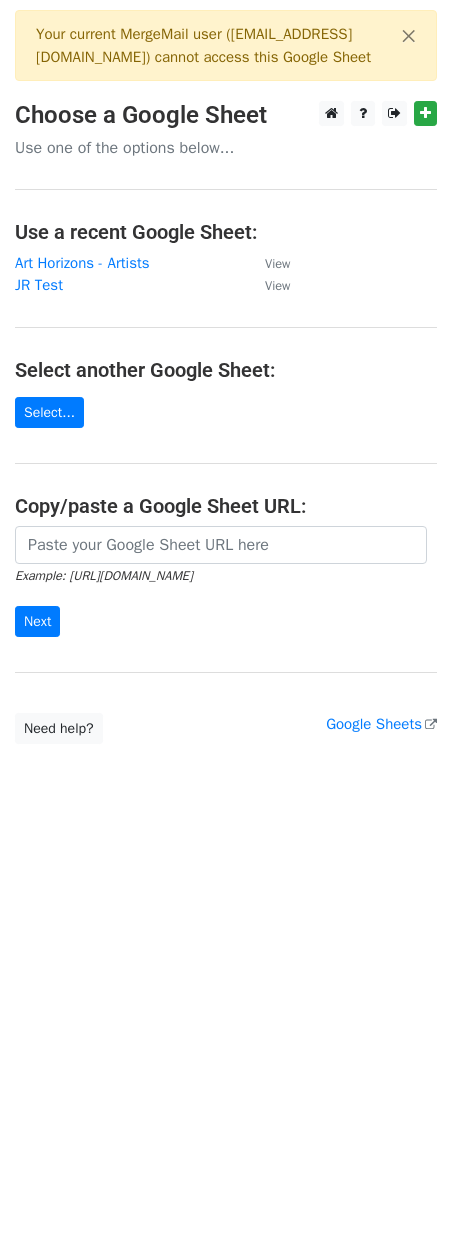scroll, scrollTop: 0, scrollLeft: 0, axis: both 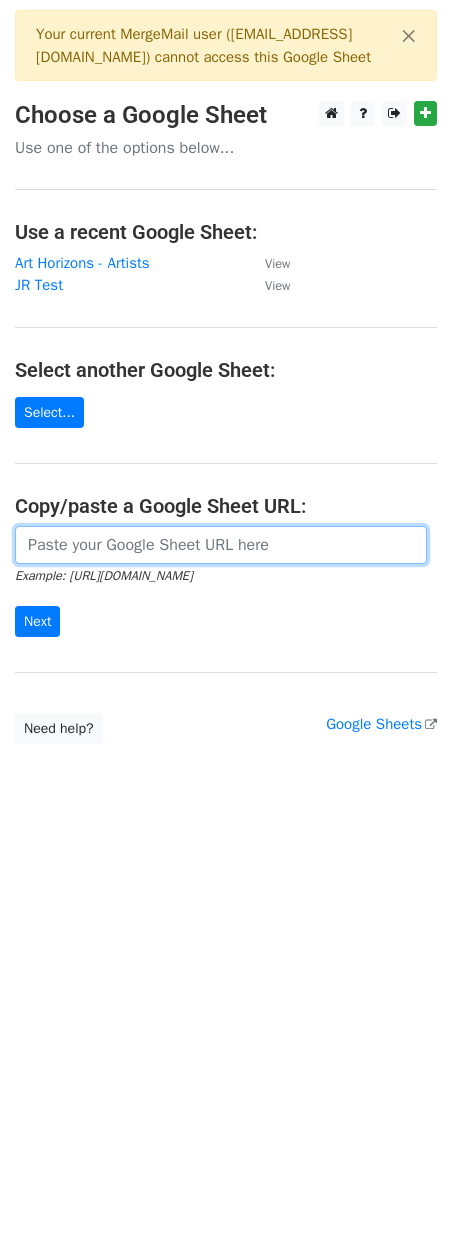 click at bounding box center [221, 545] 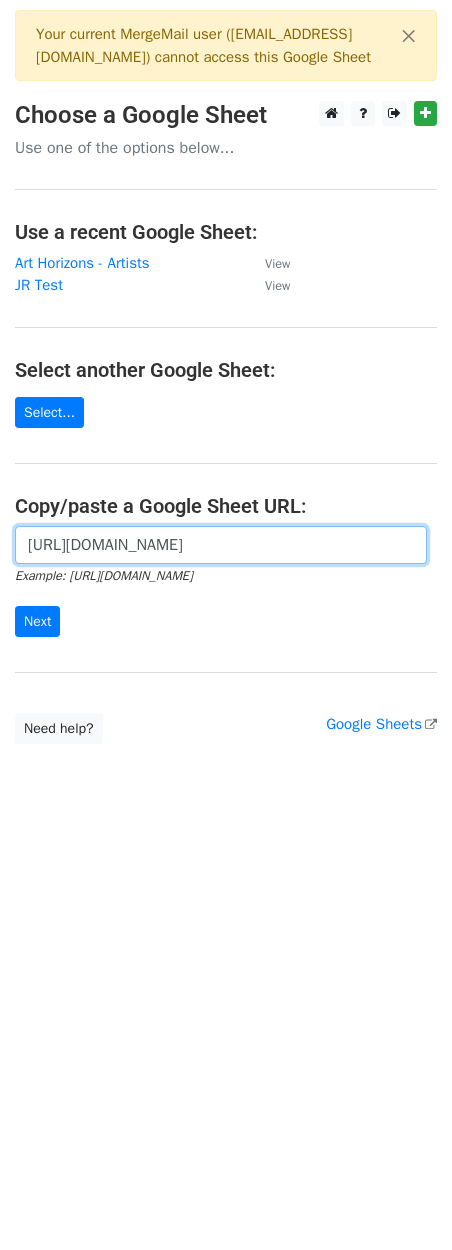 scroll, scrollTop: 0, scrollLeft: 445, axis: horizontal 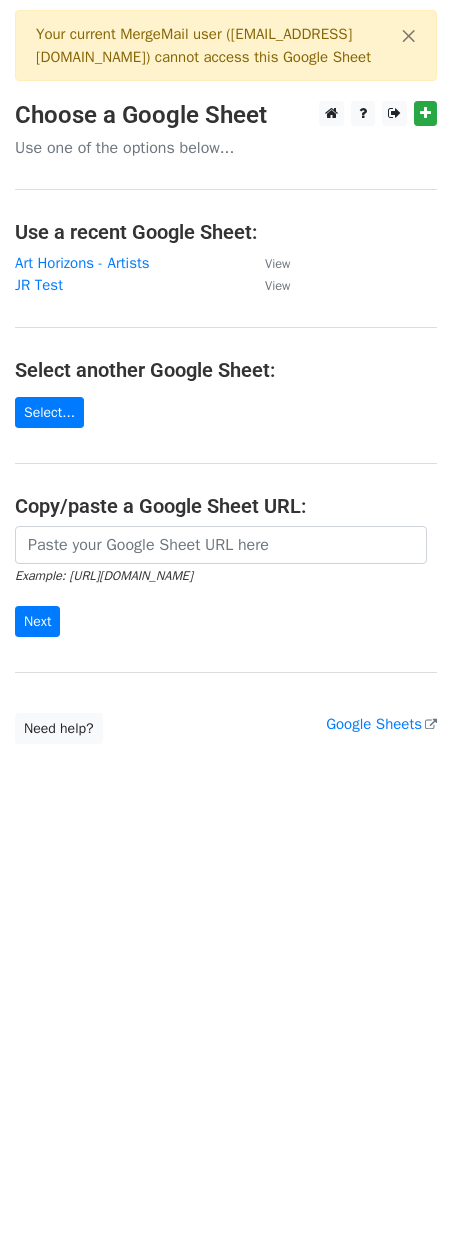 click on "Copy/paste a Google Sheet URL:" at bounding box center [226, 506] 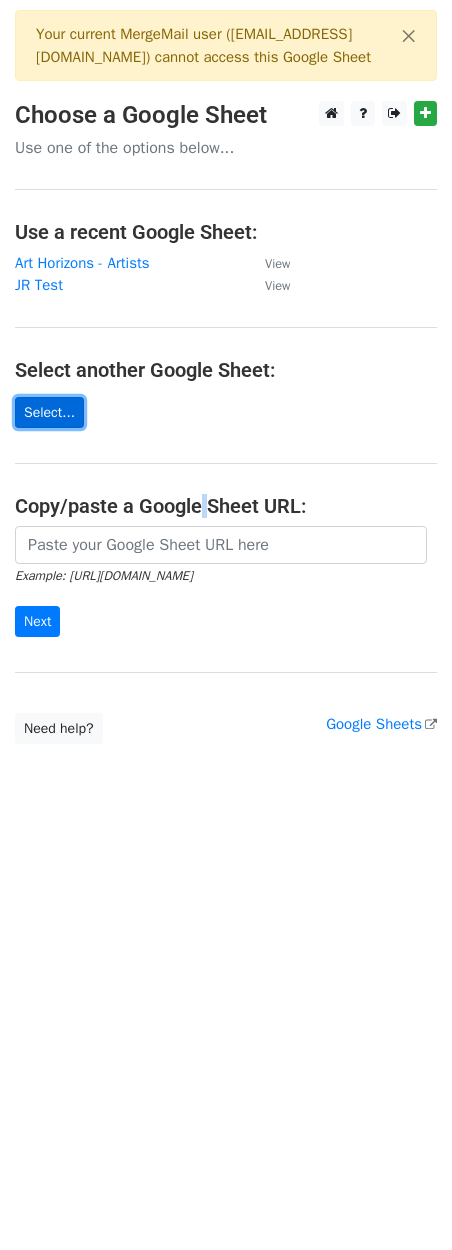 click on "Select..." at bounding box center (49, 412) 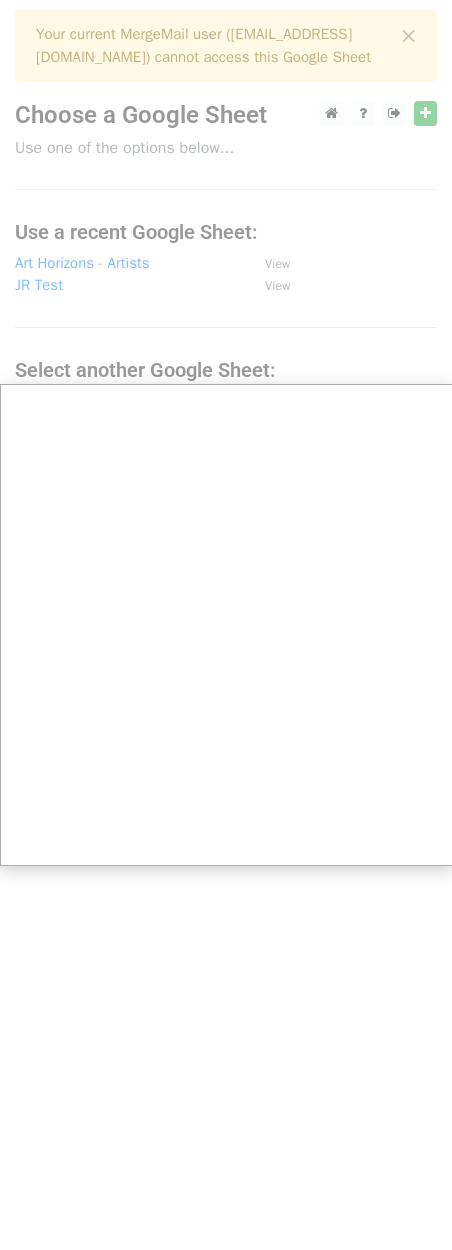 click at bounding box center [226, 625] 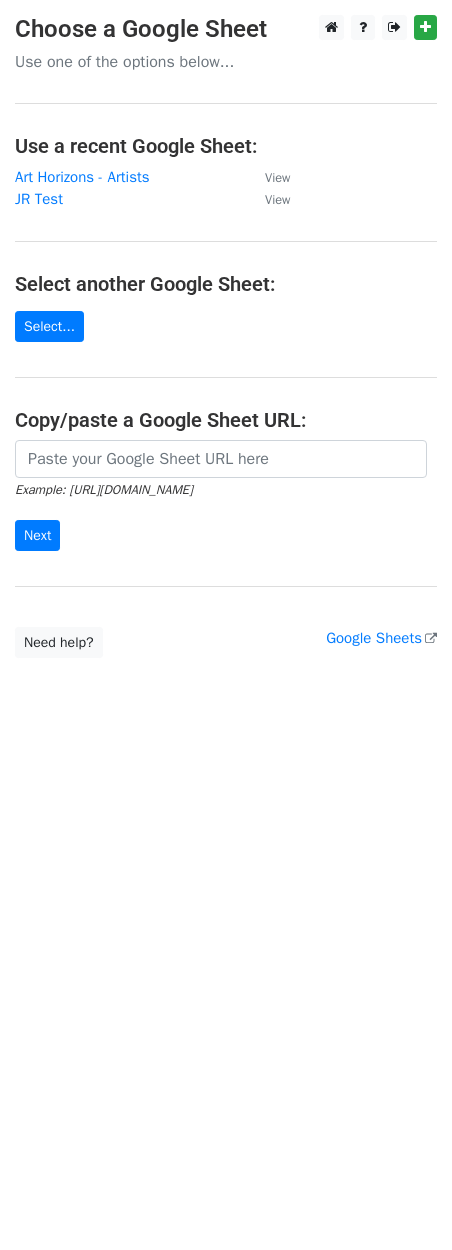 scroll, scrollTop: 0, scrollLeft: 0, axis: both 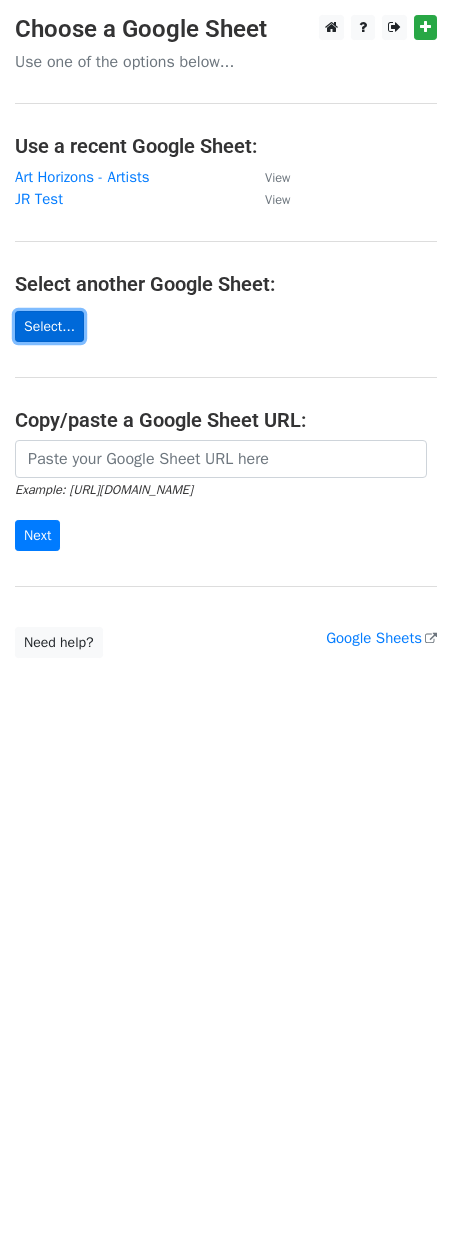 click on "Select..." at bounding box center [49, 326] 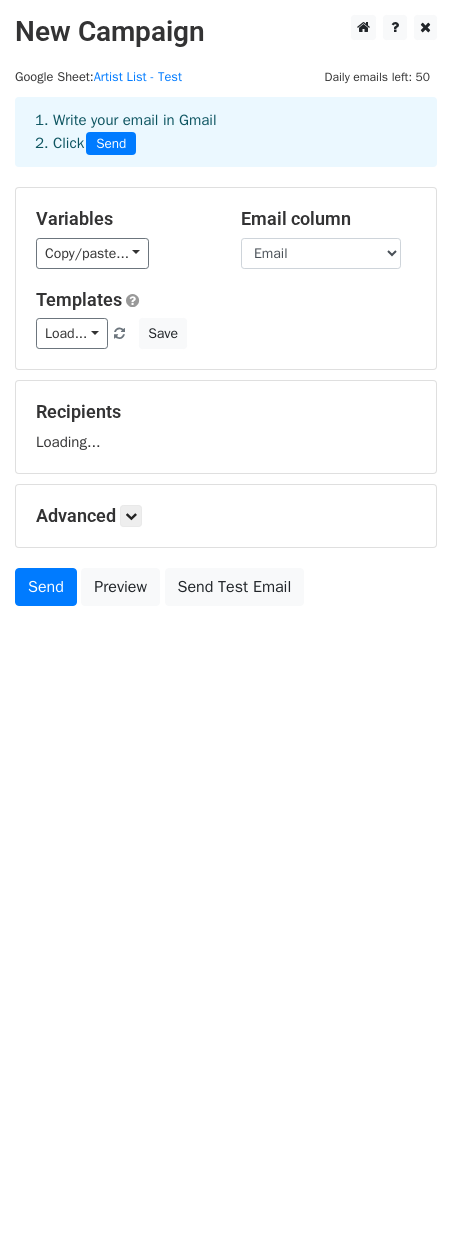 scroll, scrollTop: 0, scrollLeft: 0, axis: both 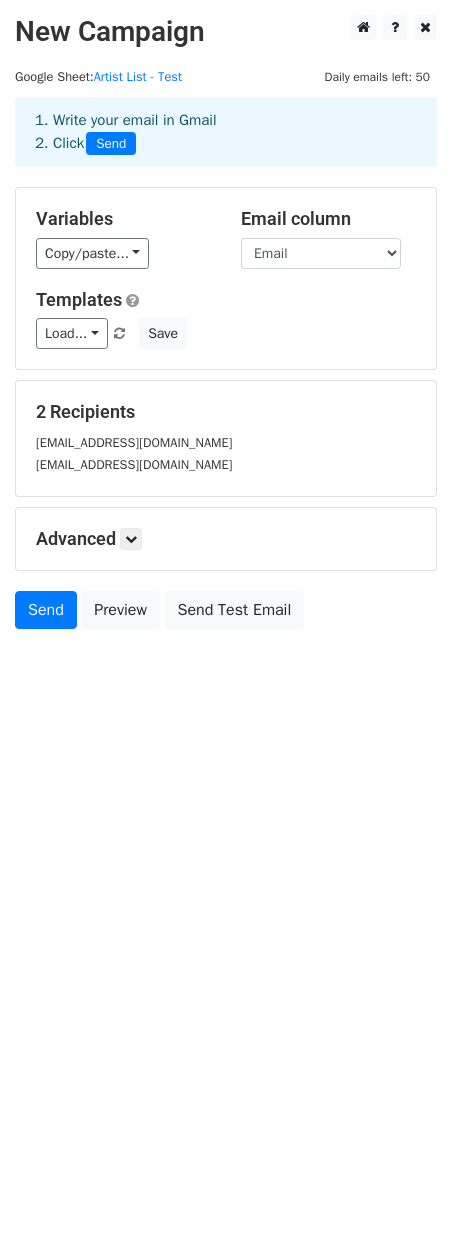 click on "New Campaign
Daily emails left: 50
Google Sheet:
Artist List - Test
1. Write your email in Gmail
2. Click
Send
Variables
Copy/paste...
{{Email}}
{{First Name}}
{{Last Name}}
{{Theme}}
Email column
Email
First Name
Last Name
Theme
Templates
Load...
No templates saved
Save
2 Recipients
chjunrui@gmail.com
artjunrui@gmail.com
Advanced
Tracking
Track Opens
UTM Codes
Track Clicks
Filters
Only include spreadsheet rows that match the following filters:
Schedule
Send now
Unsubscribe
Add unsubscribe link
Copy unsubscribe link
Send
Preview
Send Test Email
July August 2025" at bounding box center (226, 625) 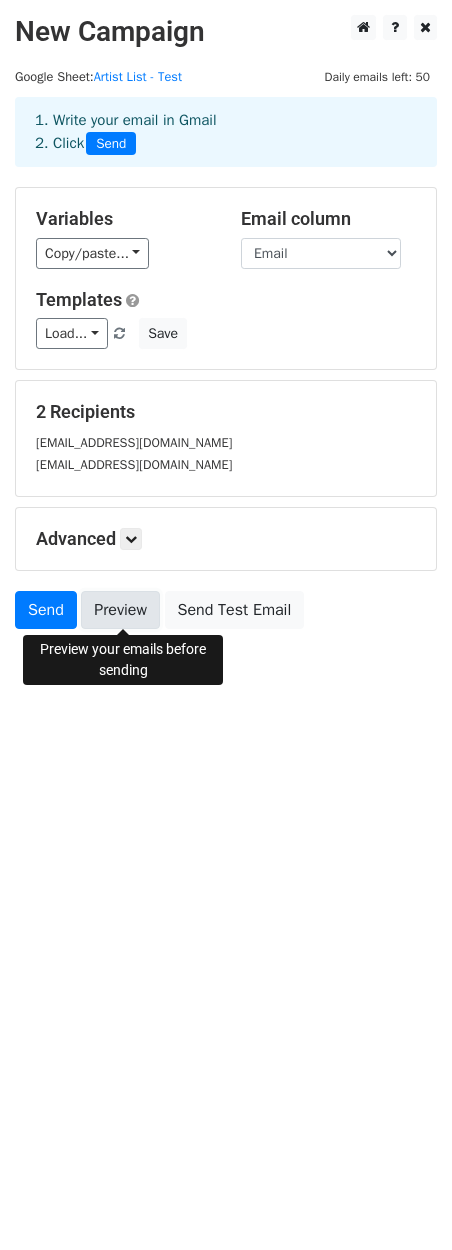 click on "Preview" at bounding box center (120, 610) 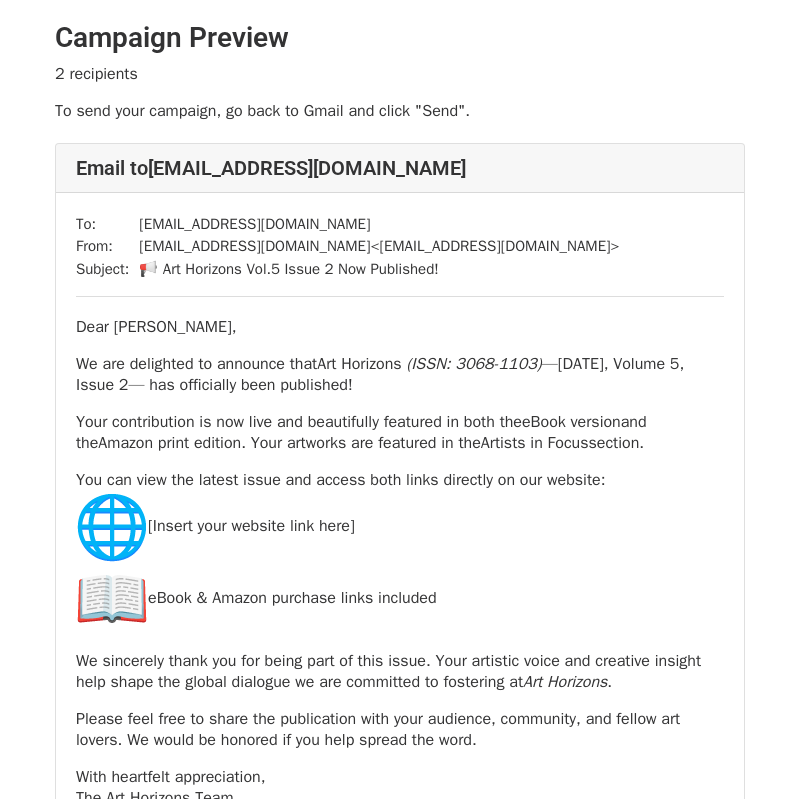 scroll, scrollTop: 0, scrollLeft: 0, axis: both 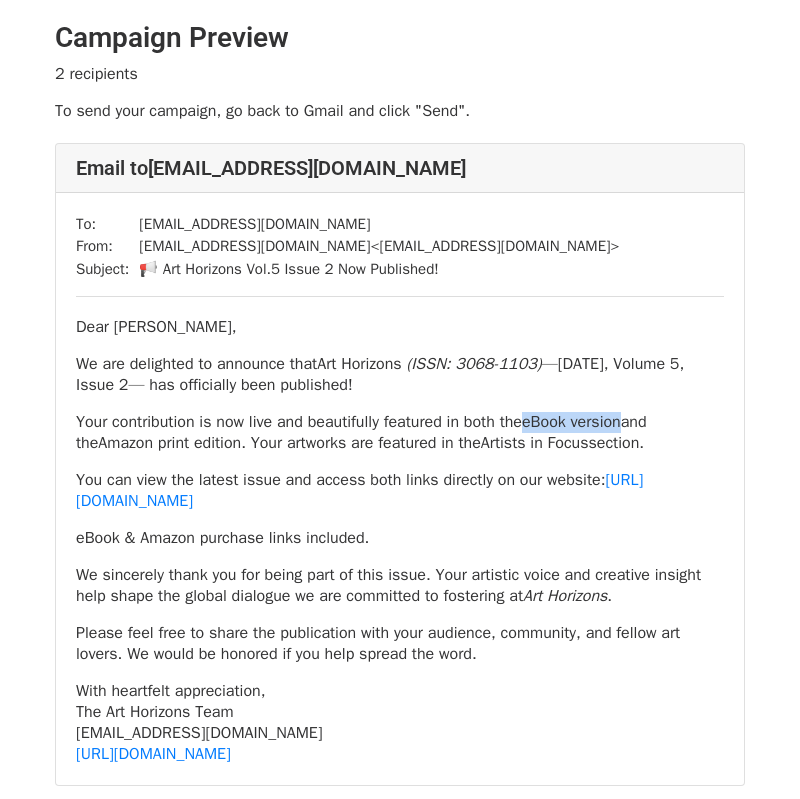 drag, startPoint x: 541, startPoint y: 421, endPoint x: 652, endPoint y: 432, distance: 111.54372 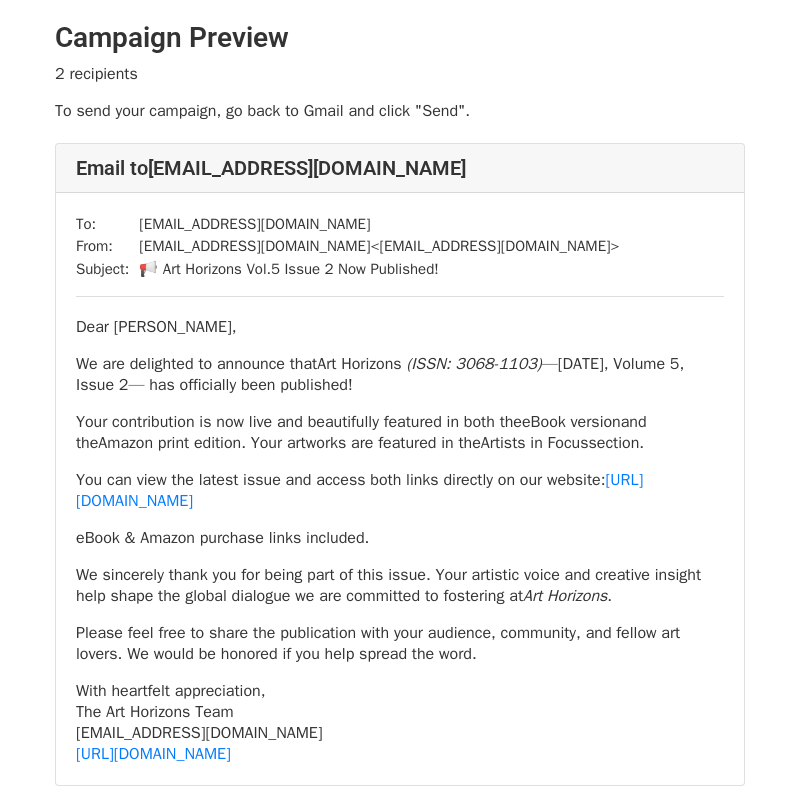click on "Dear Ling Chang,
We are delighted to announce that  Art Horizons   (ISSN: 3068-1103)  —  July 2025, Volume 5, Issue 2  — has officially been published!
Your contribution is now live and beautifully featured in both the  eBook version  and the  Amazon print edition . Your artworks are featured in the  Artists in Focus  section.
You can view the latest issue and access both links directly on our website:  https://www.artgreenisland.com/arthorizons eBook & Amazon purchase links included.
We sincerely thank you for being part of this issue. Your artistic voice and creative insight help shape the global dialogue we are committed to fostering at  Art Horizons .
Please feel free to share the publication with your audience, community, and fellow art lovers. We would be honored if you help spread the word.
With heartfelt appreciation,
The Art Horizons Team arthorizonus@gmail.com https://www.artgreenisland.com/arthorizons" at bounding box center [400, 541] 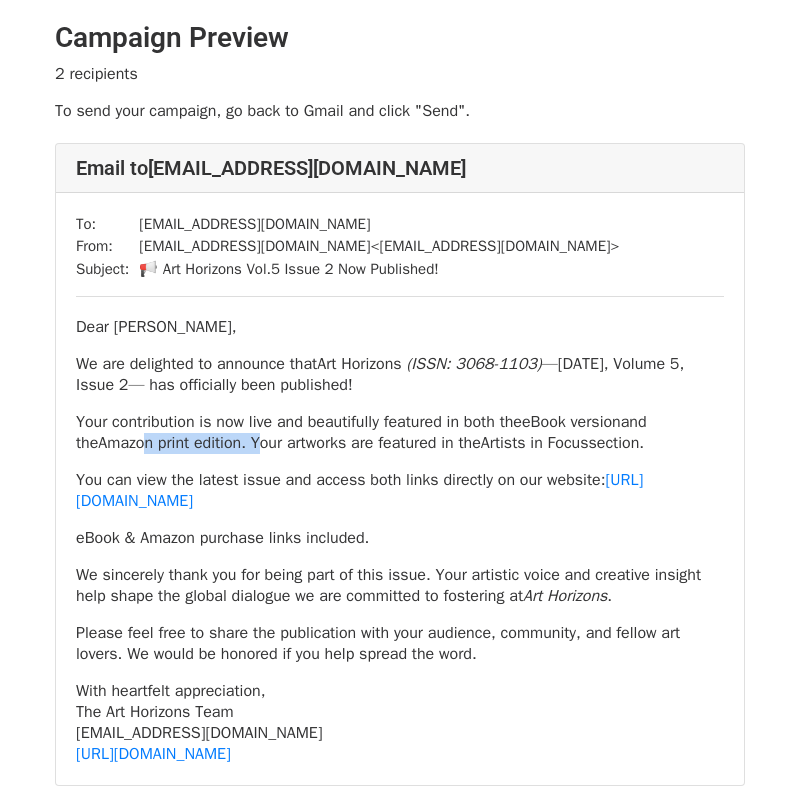 drag, startPoint x: 130, startPoint y: 449, endPoint x: 257, endPoint y: 438, distance: 127.47549 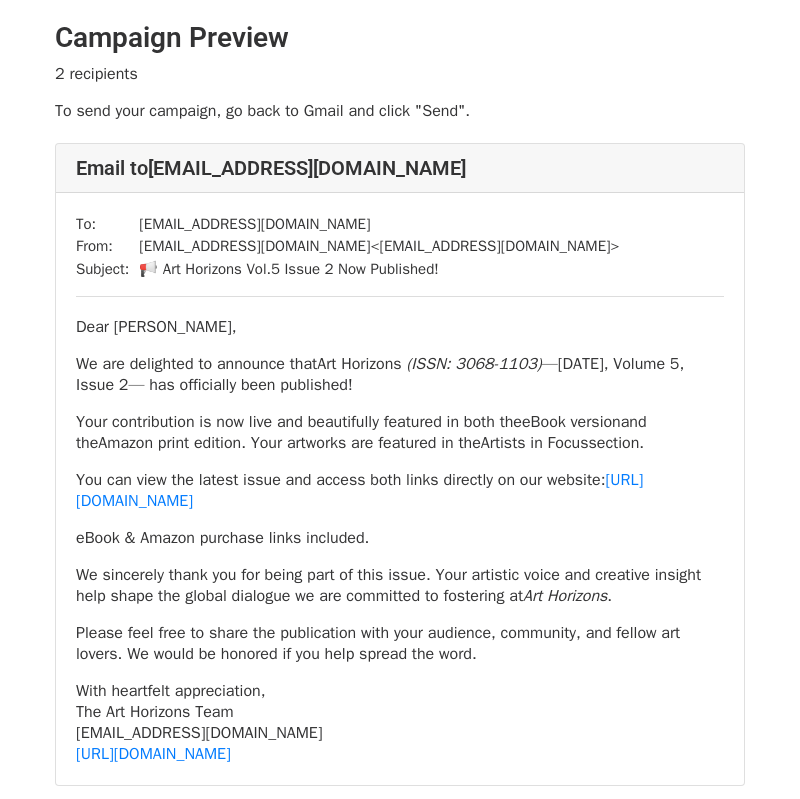 click on "Your contribution is now live and beautifully featured in both the  eBook version  and the  Amazon print edition . Your artworks are featured in the  Artists in Focus  section." at bounding box center [400, 433] 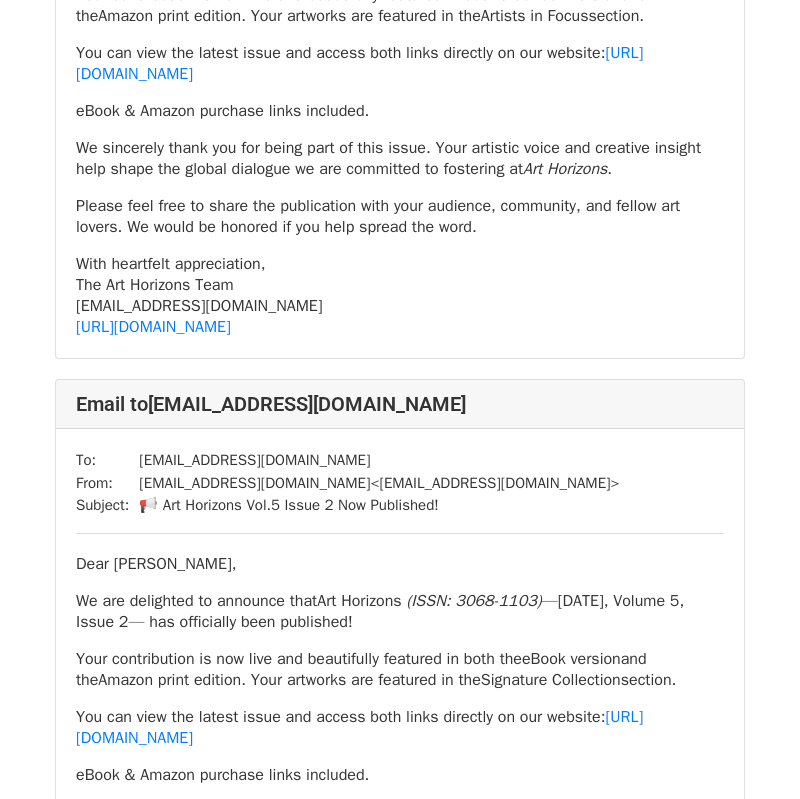 scroll, scrollTop: 428, scrollLeft: 0, axis: vertical 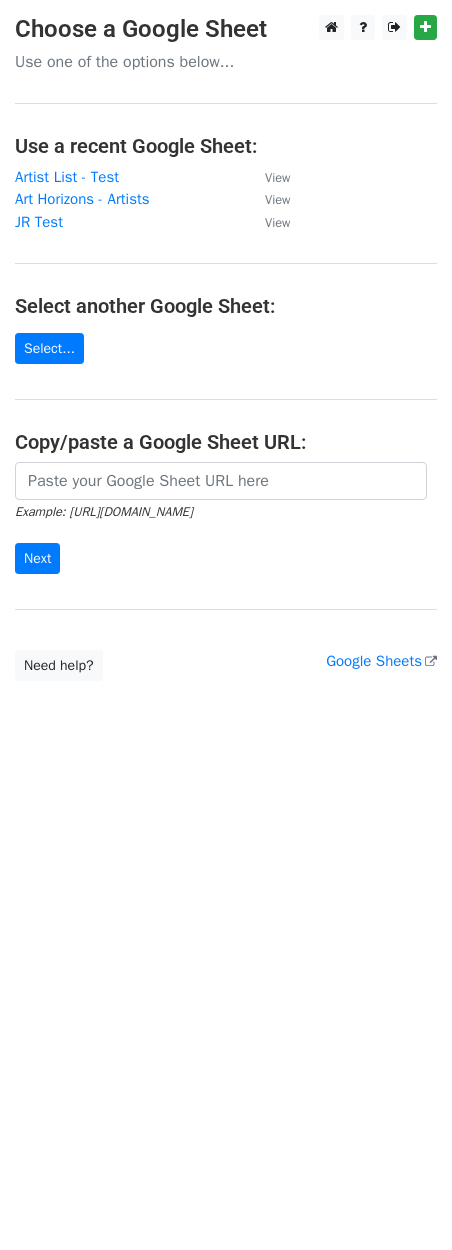 click on "Choose a Google Sheet
Use one of the options below...
Use a recent Google Sheet:
Artist List - Test
View
Art Horizons - Artists
View
JR Test
View
Select another Google Sheet:
Select...
Copy/paste a Google Sheet URL:
Example:
https://docs.google.com/spreadsheets/d/abc/edit
Next
Google Sheets
Need help?
Help
×
Why do I need to copy/paste a Google Sheet URL?
Normally, MergeMail would show you a list of your Google Sheets to choose from, but because you didn't allow MergeMail access to your Google Drive, it cannot show you a list of your Google Sheets. You can read more about permissions in our  support pages .
If you'd like to see a list of your Google Sheets, you'll need to  sign out of MergeMail  and then sign back in and allow access to your Google Drive.
Are your recipients in a CSV or Excel file?
then try again.
Read our  ," at bounding box center [226, 348] 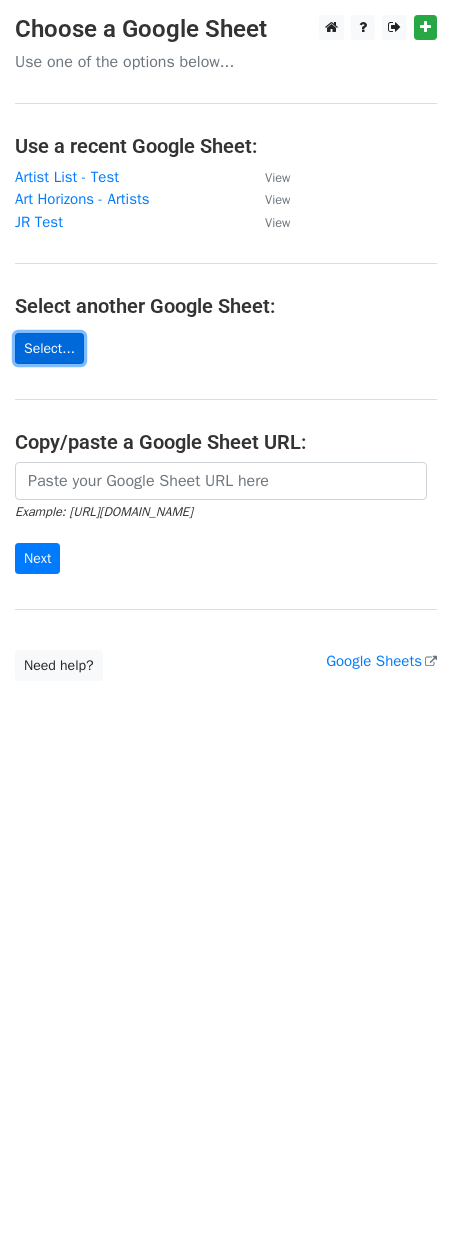 click on "Select..." at bounding box center (49, 348) 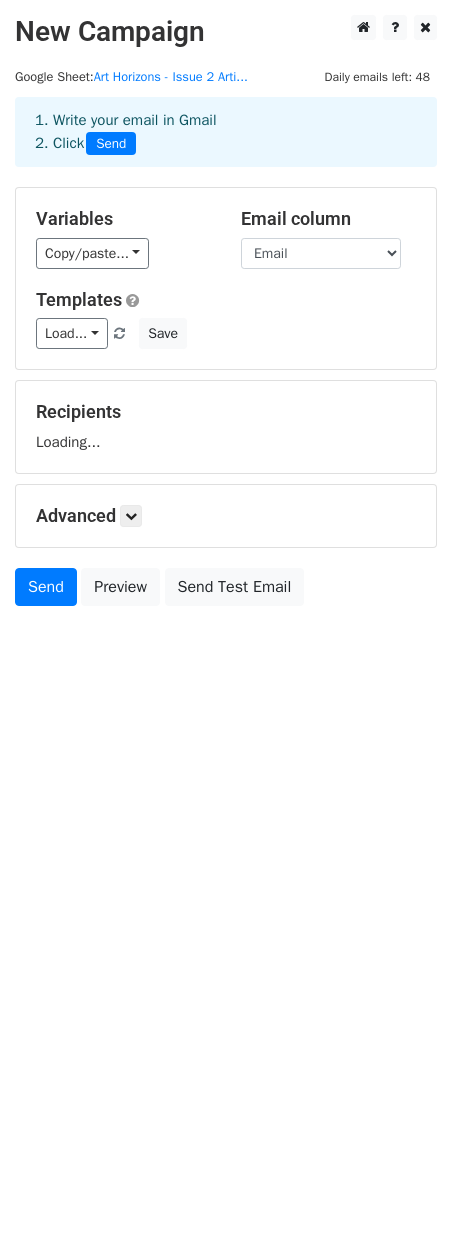 scroll, scrollTop: 0, scrollLeft: 0, axis: both 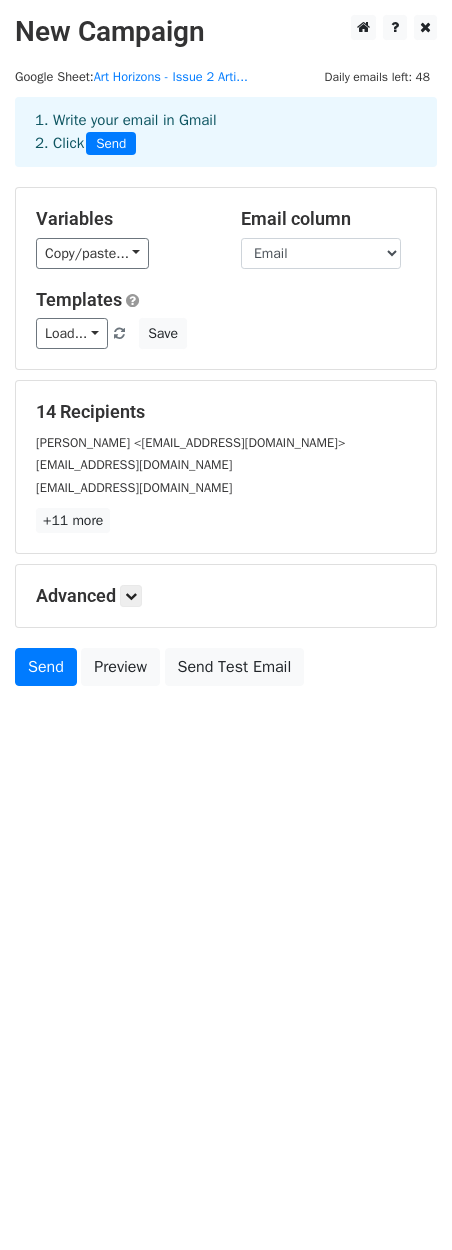click on "New Campaign
Daily emails left: 48
Google Sheet:
Art Horizons - Issue 2 Arti...
1. Write your email in Gmail
2. Click
Send
Variables
Copy/paste...
{{Email}}
{{First Name}}
{{Last Name}}
{{Theme}}
Email column
Email
First Name
Last Name
Theme
Templates
Load...
No templates saved
Save
14 Recipients
Tanya Preminger <tpreminger@gmail.com>
igrechanyk@gmail.com
plotnikova@p-s-art.com
+11 more
14 Recipients
×
Tanya Preminger <tpreminger@gmail.com>
igrechanyk@gmail.com
plotnikova@p-s-art.com
miguel@sopena.abelalways.co.uk
huxindi2001@gmail.com
jimbob14283@gmail.com
samluff@ymail.com
landskybird@gmail.com
oyemit@aol.com
cheroksana2003@gmail.com
matthieu_claus@hotmail.com
sharkmanart@gmail.com" at bounding box center [226, 395] 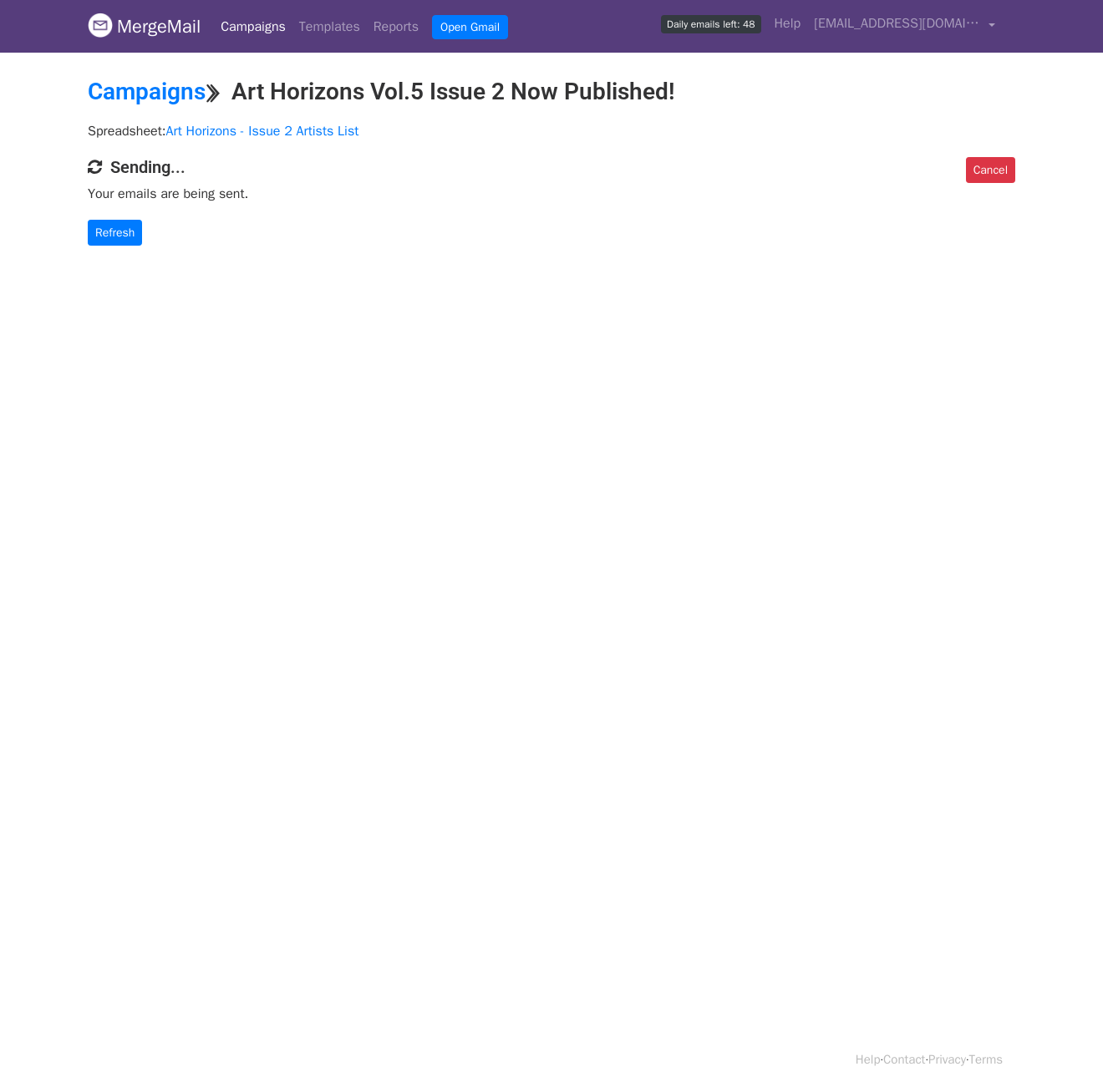 scroll, scrollTop: 0, scrollLeft: 0, axis: both 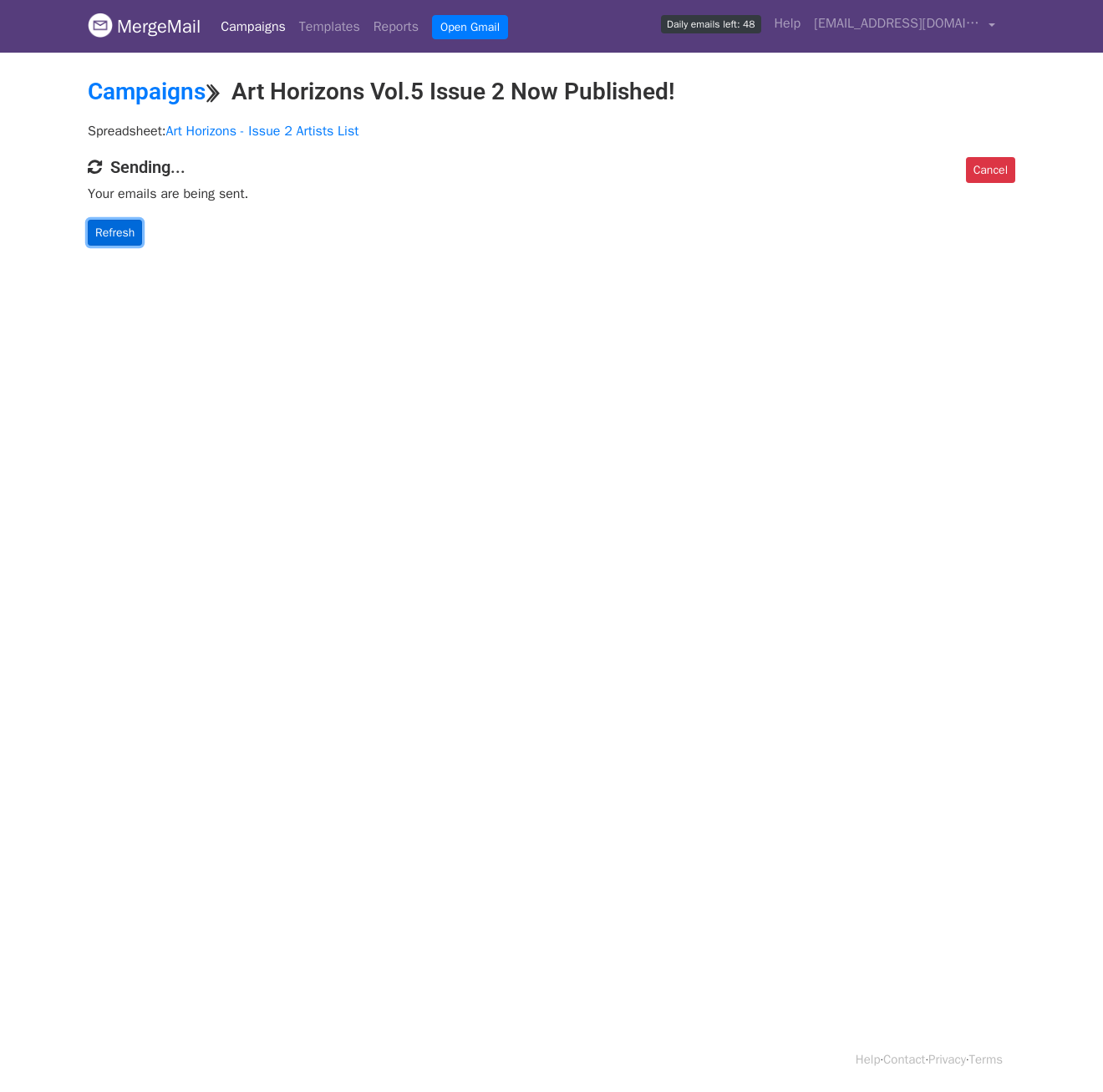 click on "Refresh" at bounding box center [114, 232] 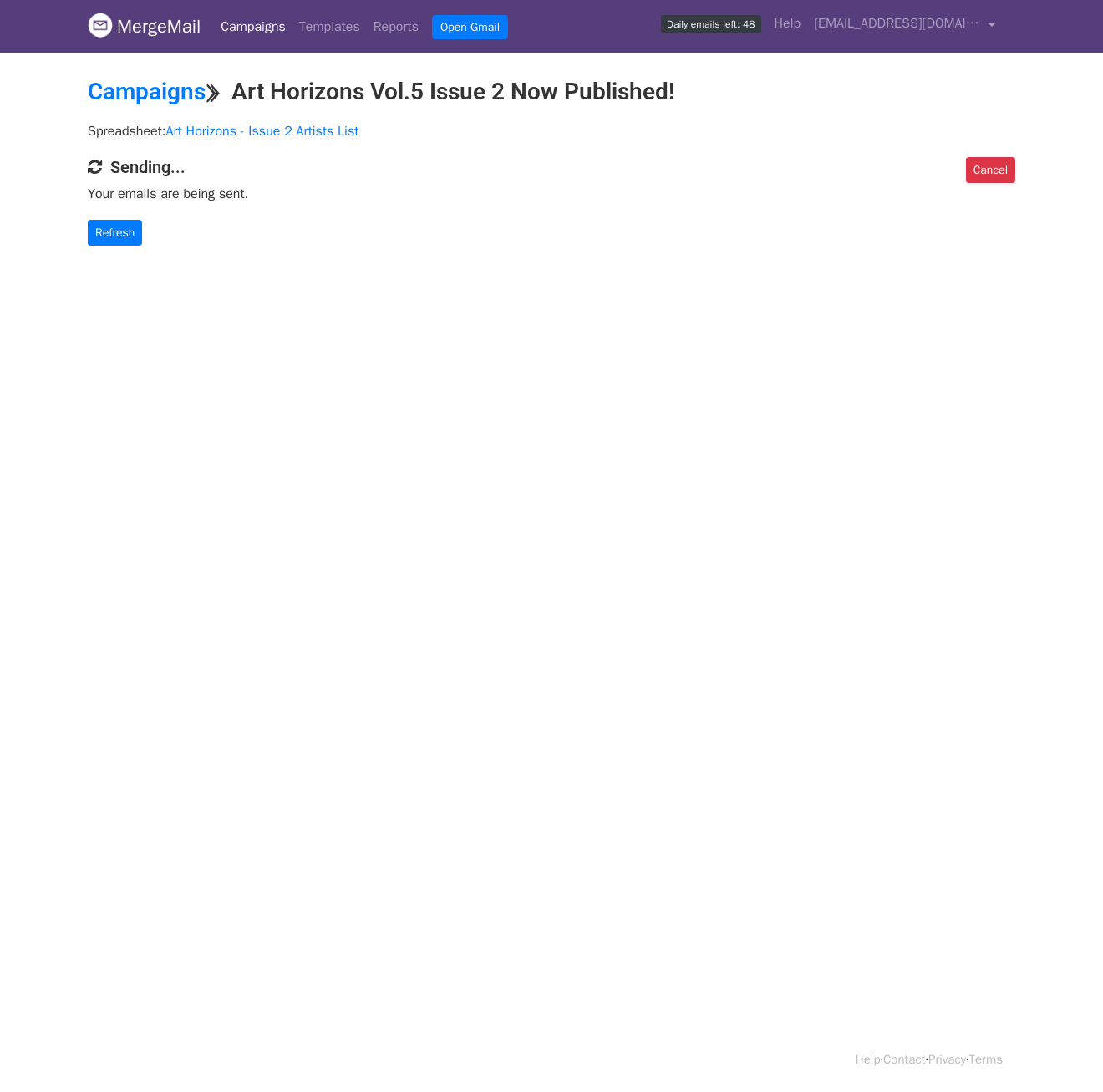 scroll, scrollTop: 0, scrollLeft: 0, axis: both 